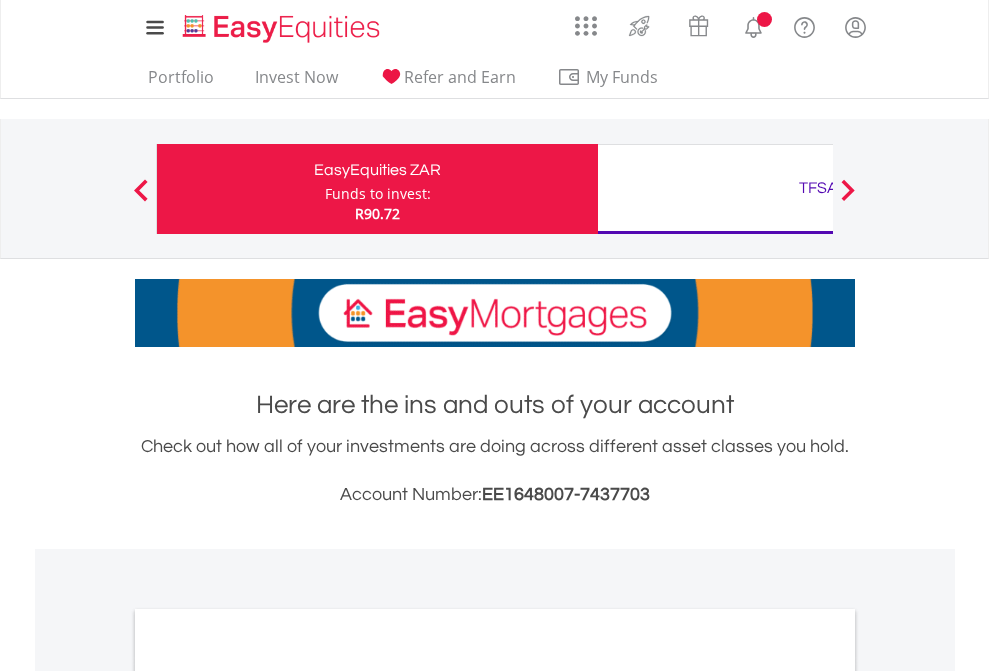 scroll, scrollTop: 0, scrollLeft: 0, axis: both 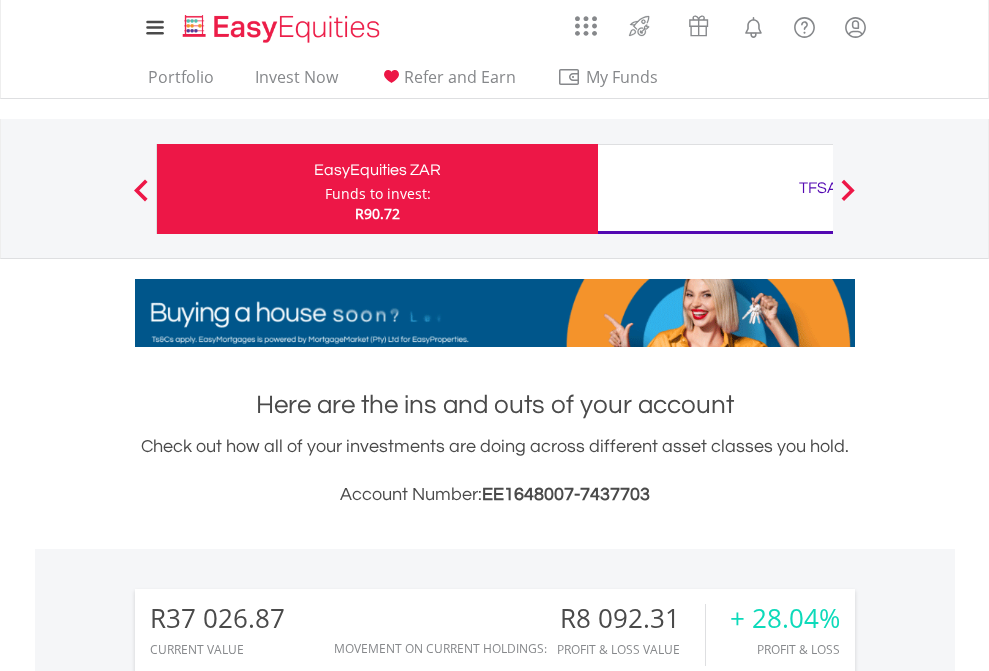 click on "Funds to invest:" at bounding box center (378, 194) 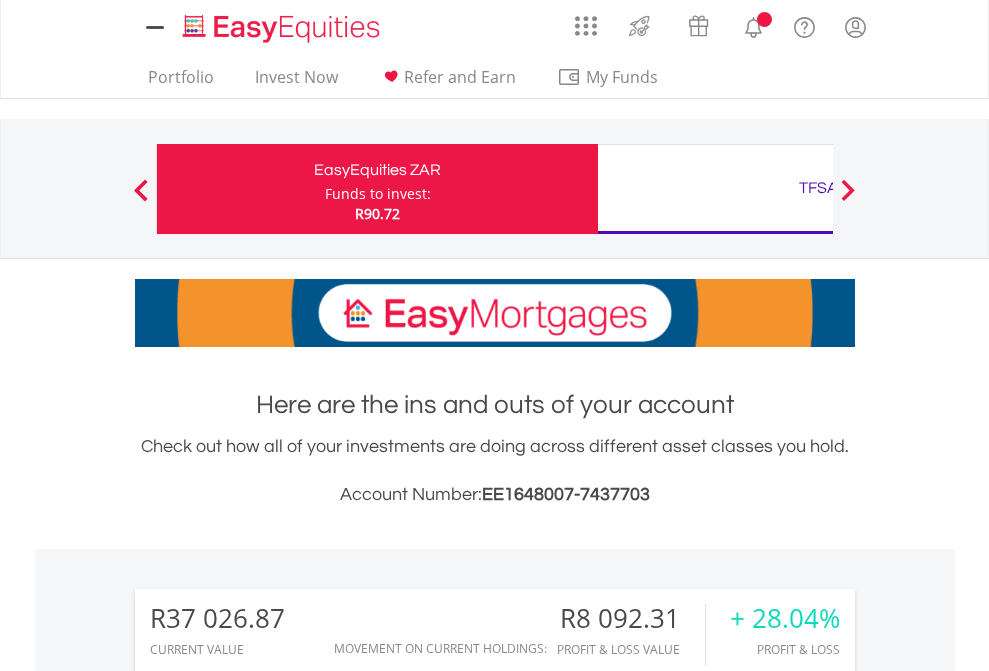 scroll, scrollTop: 0, scrollLeft: 0, axis: both 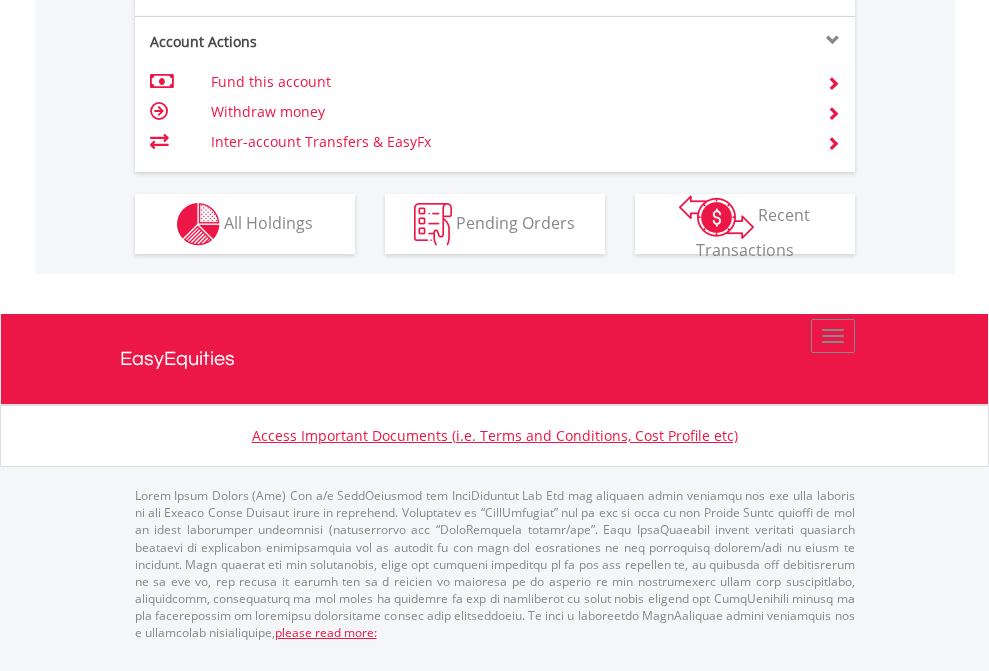 click on "Investment types" at bounding box center [706, -337] 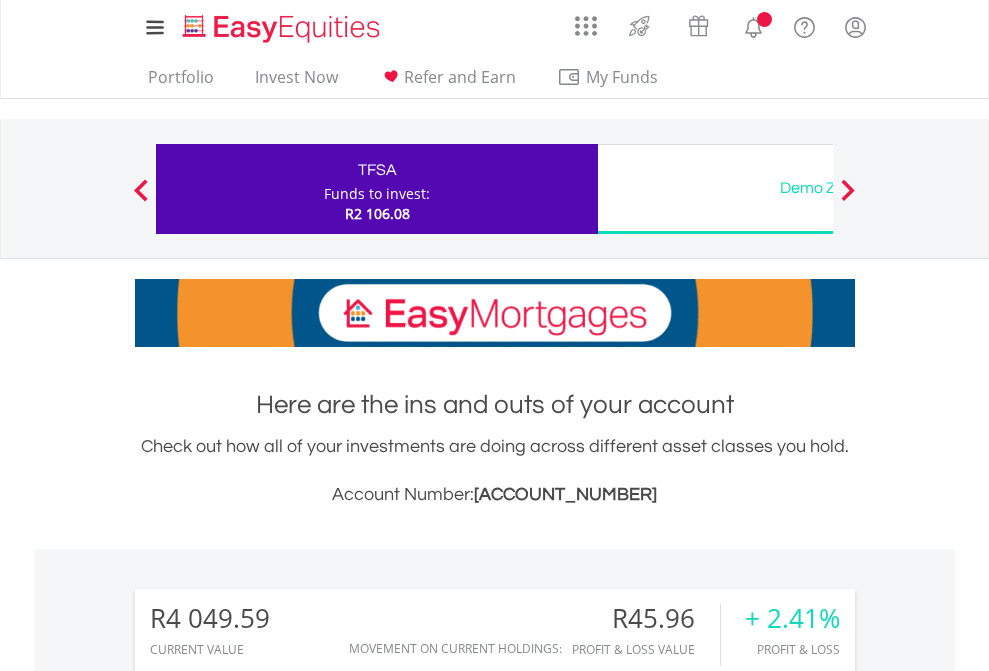 scroll, scrollTop: 0, scrollLeft: 0, axis: both 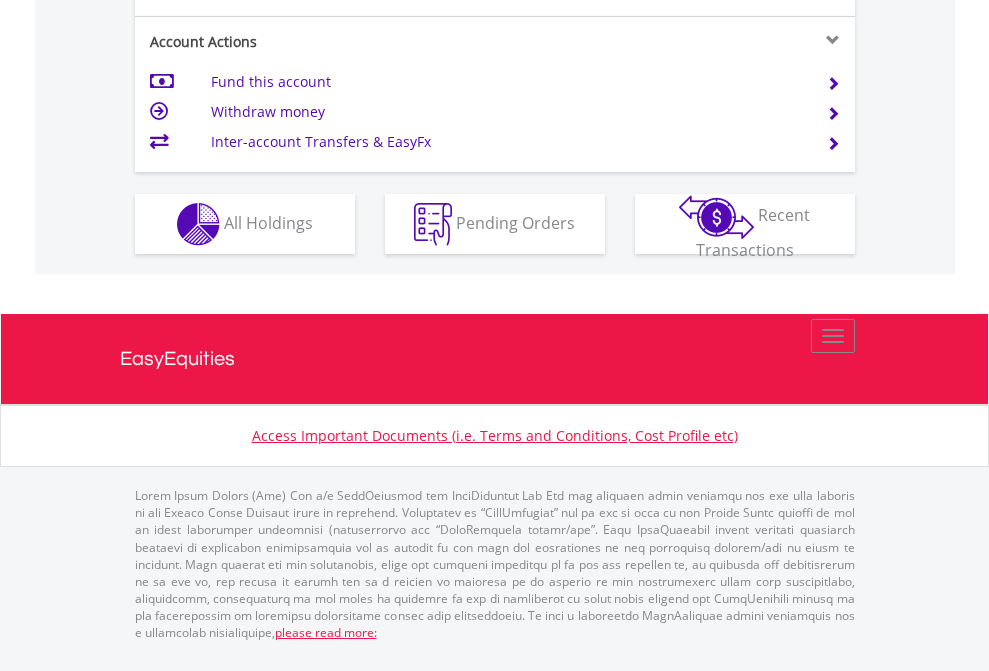 click on "Investment types" at bounding box center (706, -337) 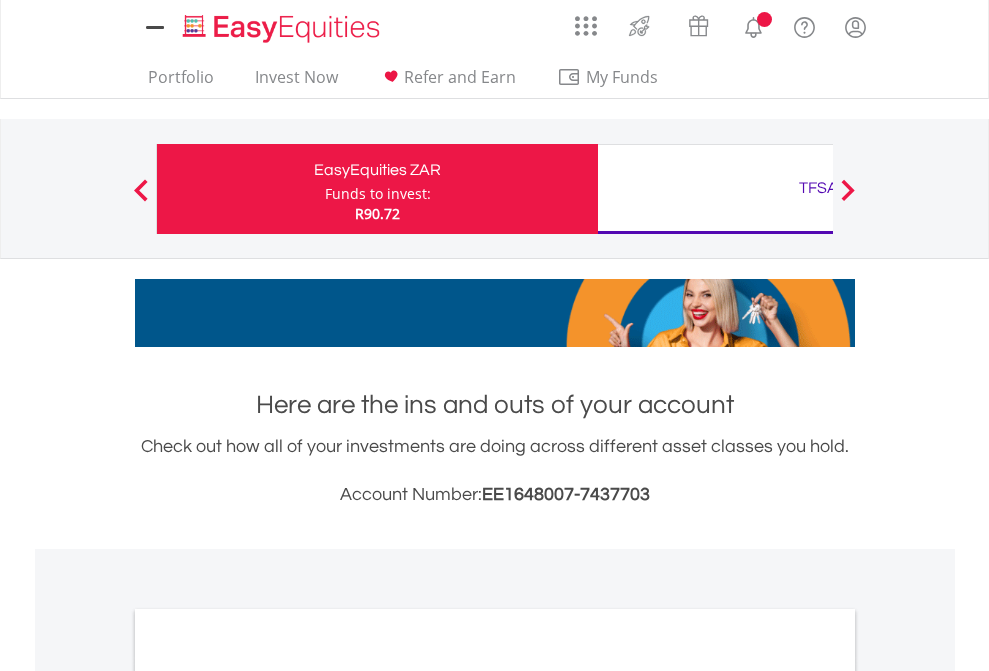 scroll, scrollTop: 0, scrollLeft: 0, axis: both 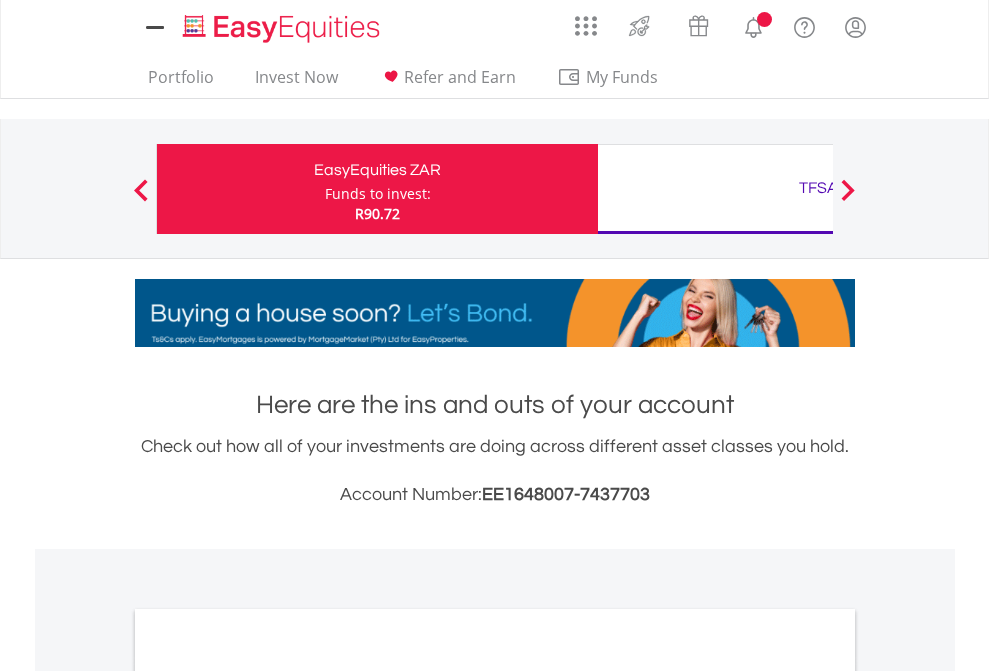 click on "All Holdings" at bounding box center [268, 1096] 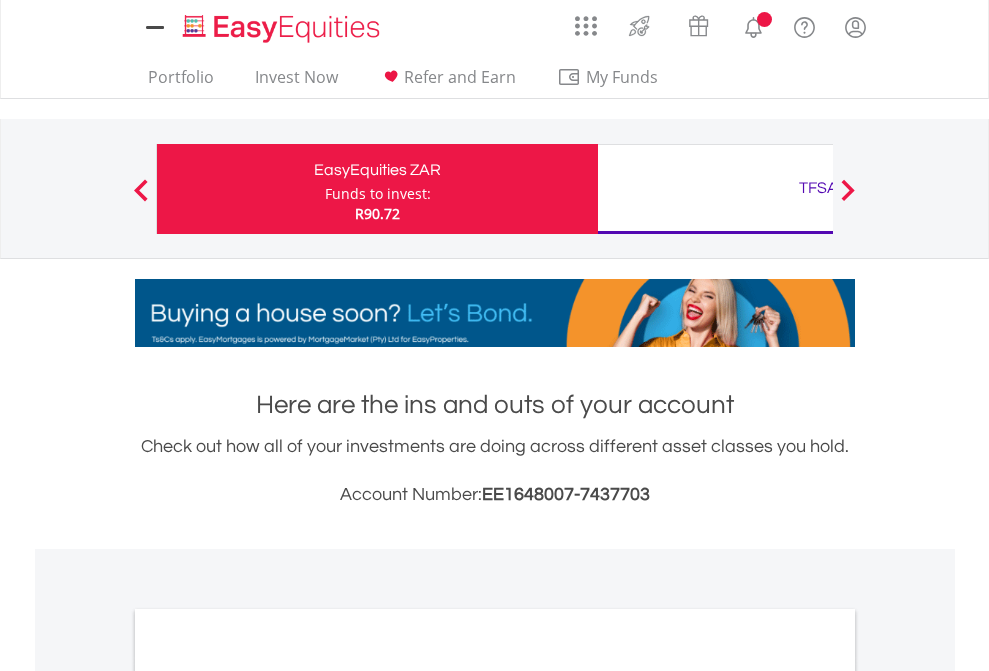 scroll, scrollTop: 1202, scrollLeft: 0, axis: vertical 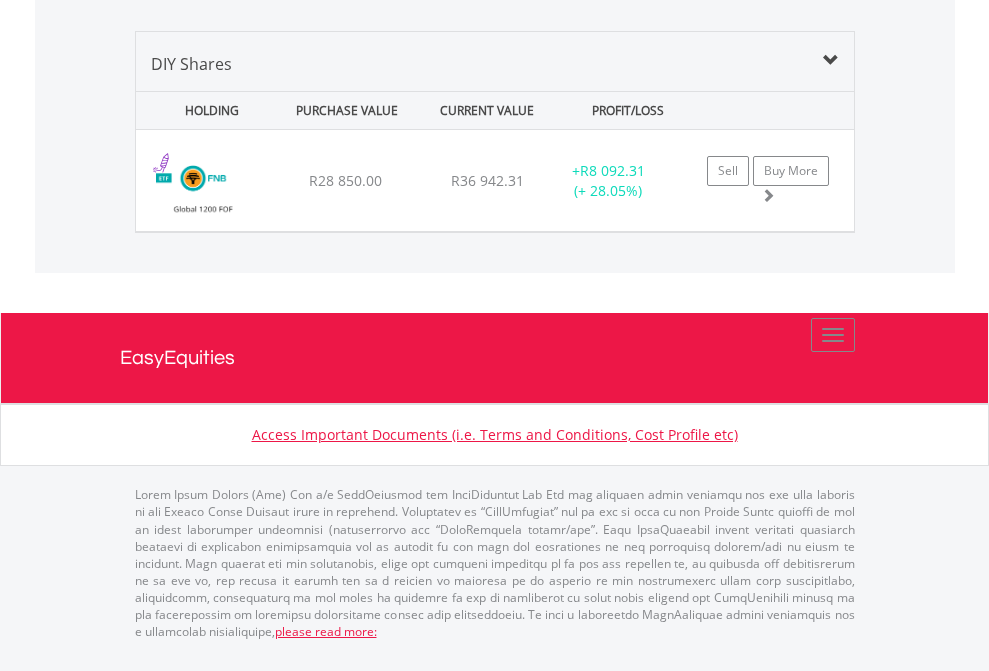 click on "TFSA" at bounding box center [818, -1419] 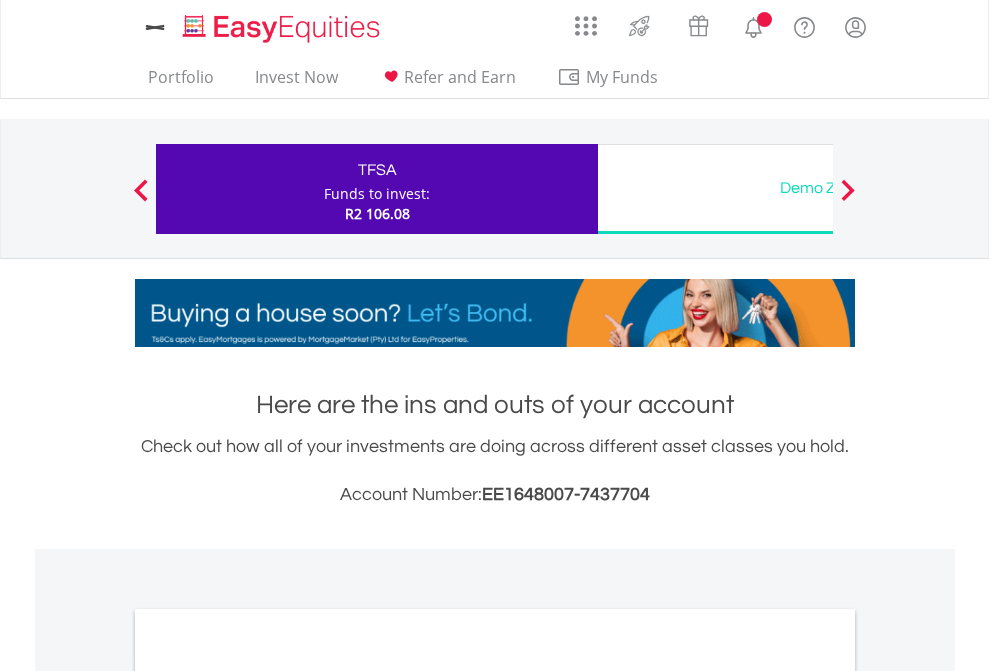 click on "All Holdings" at bounding box center (268, 1096) 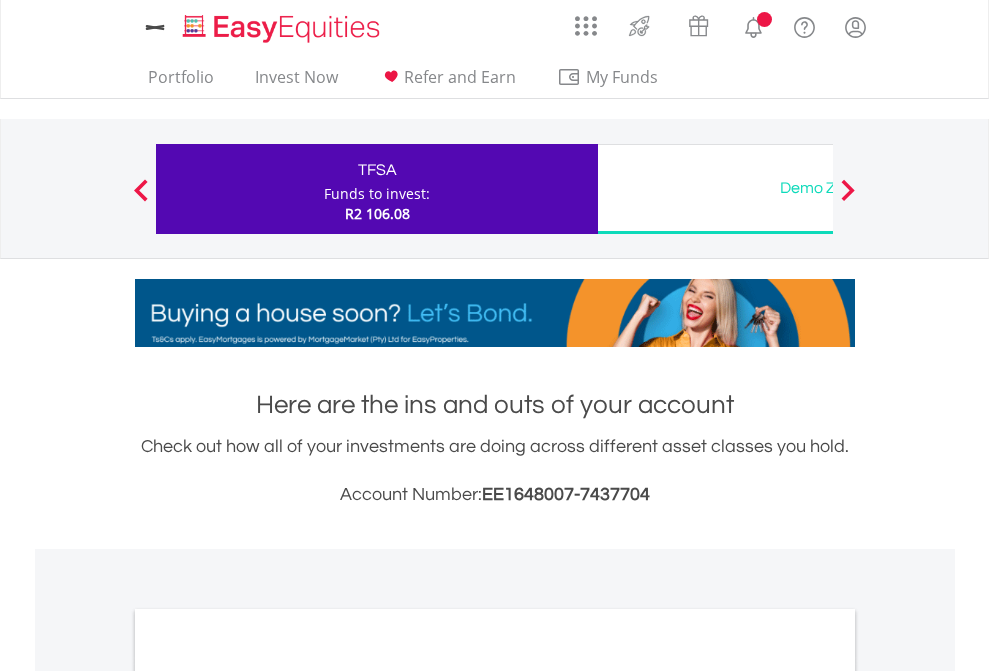 scroll, scrollTop: 1202, scrollLeft: 0, axis: vertical 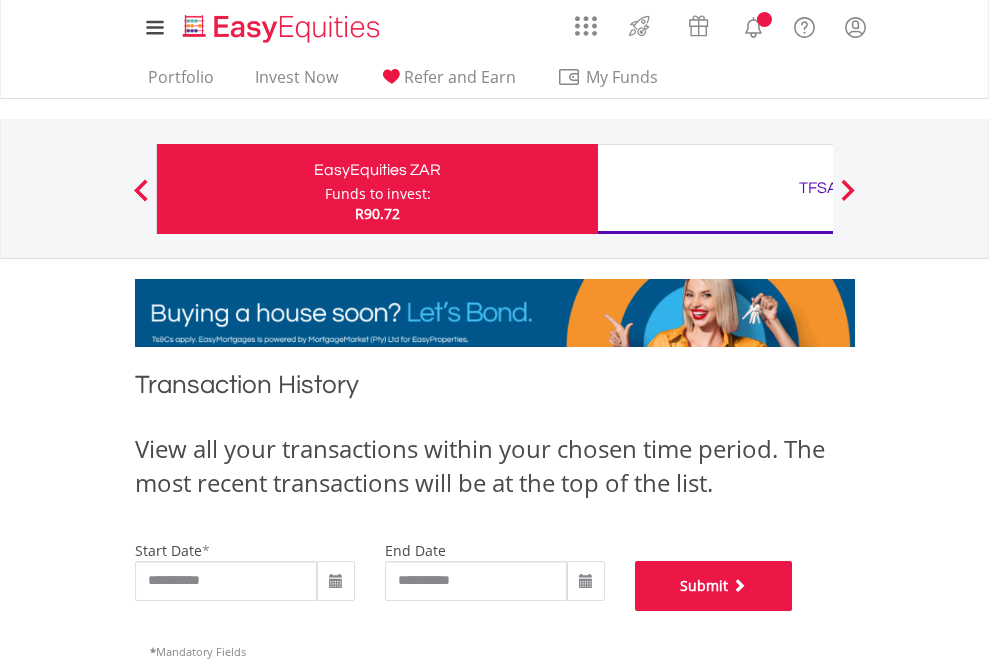 click on "Submit" at bounding box center (714, 586) 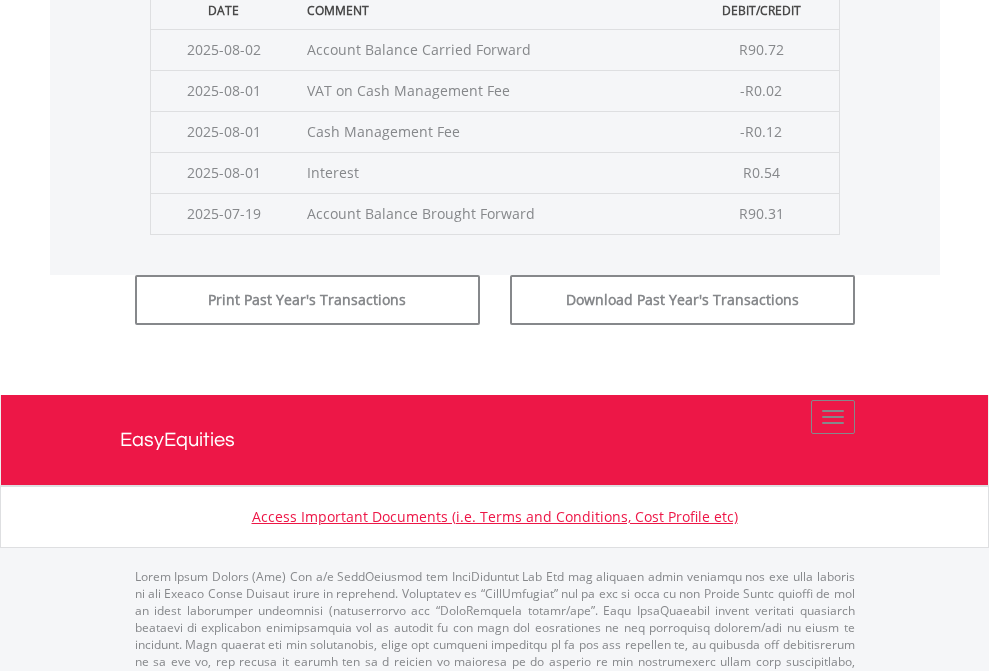 scroll, scrollTop: 811, scrollLeft: 0, axis: vertical 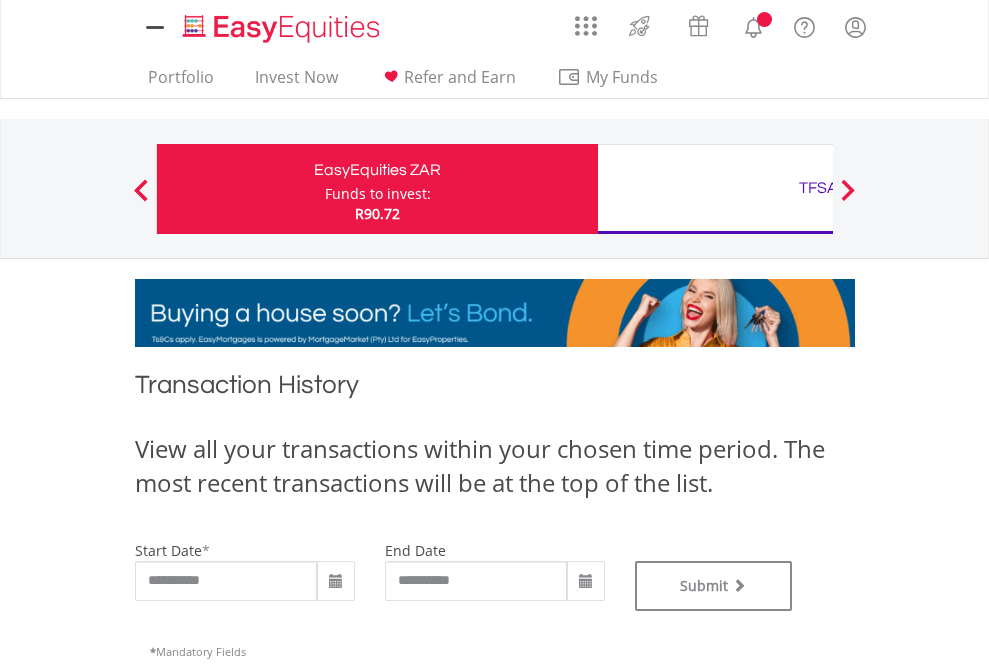 click on "TFSA" at bounding box center (818, 188) 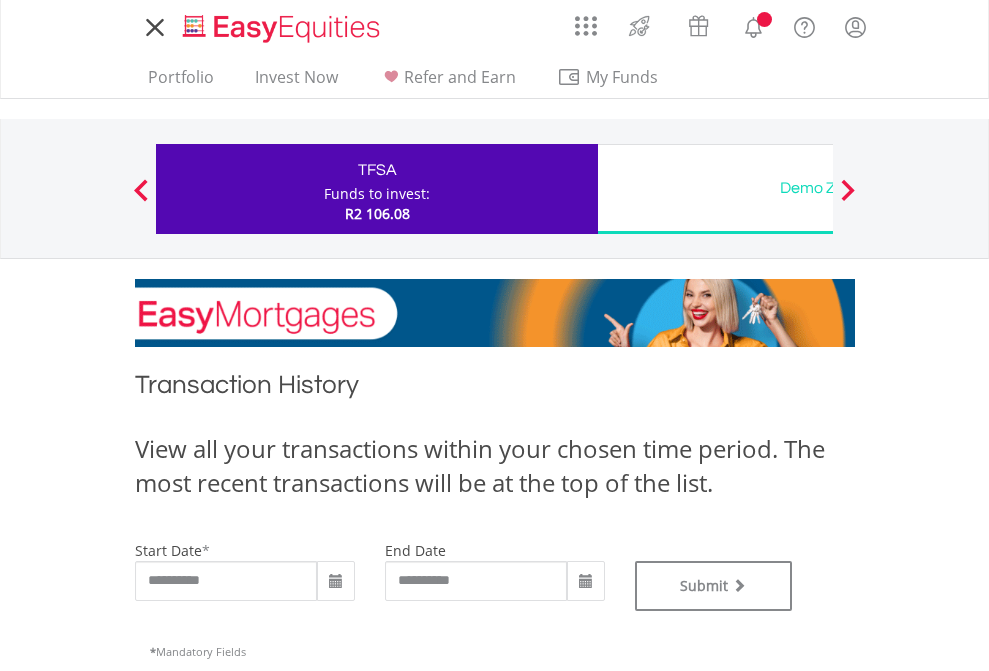 scroll, scrollTop: 0, scrollLeft: 0, axis: both 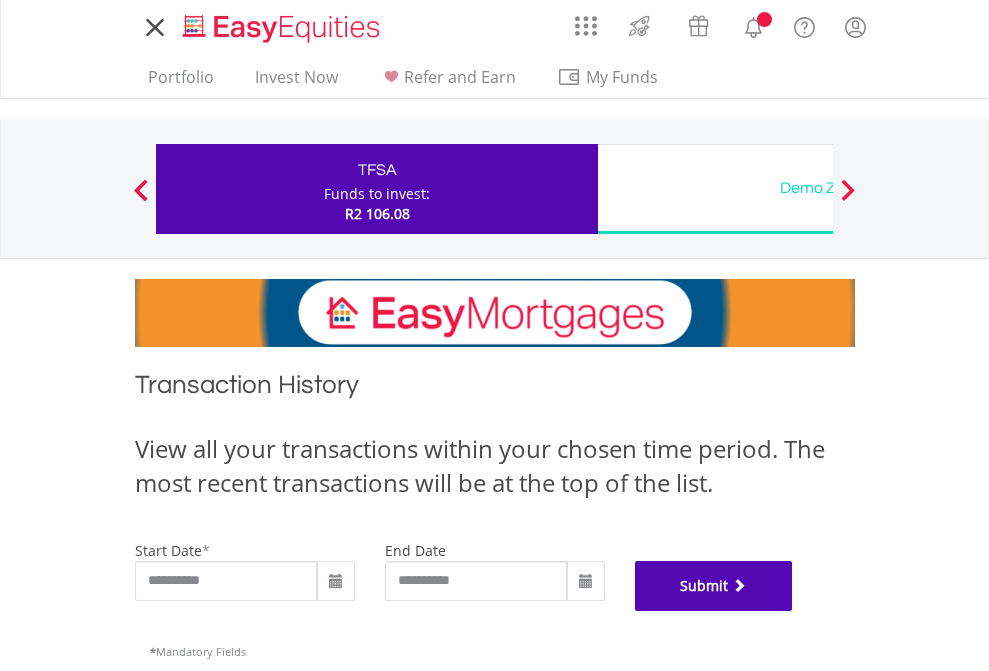 click on "Submit" at bounding box center [714, 586] 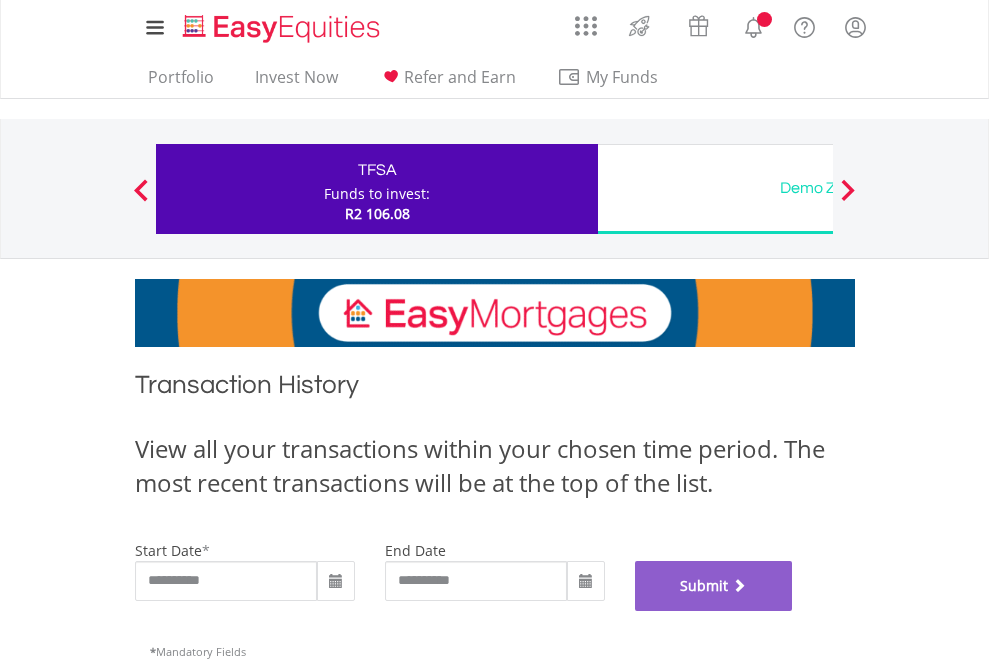 scroll, scrollTop: 811, scrollLeft: 0, axis: vertical 